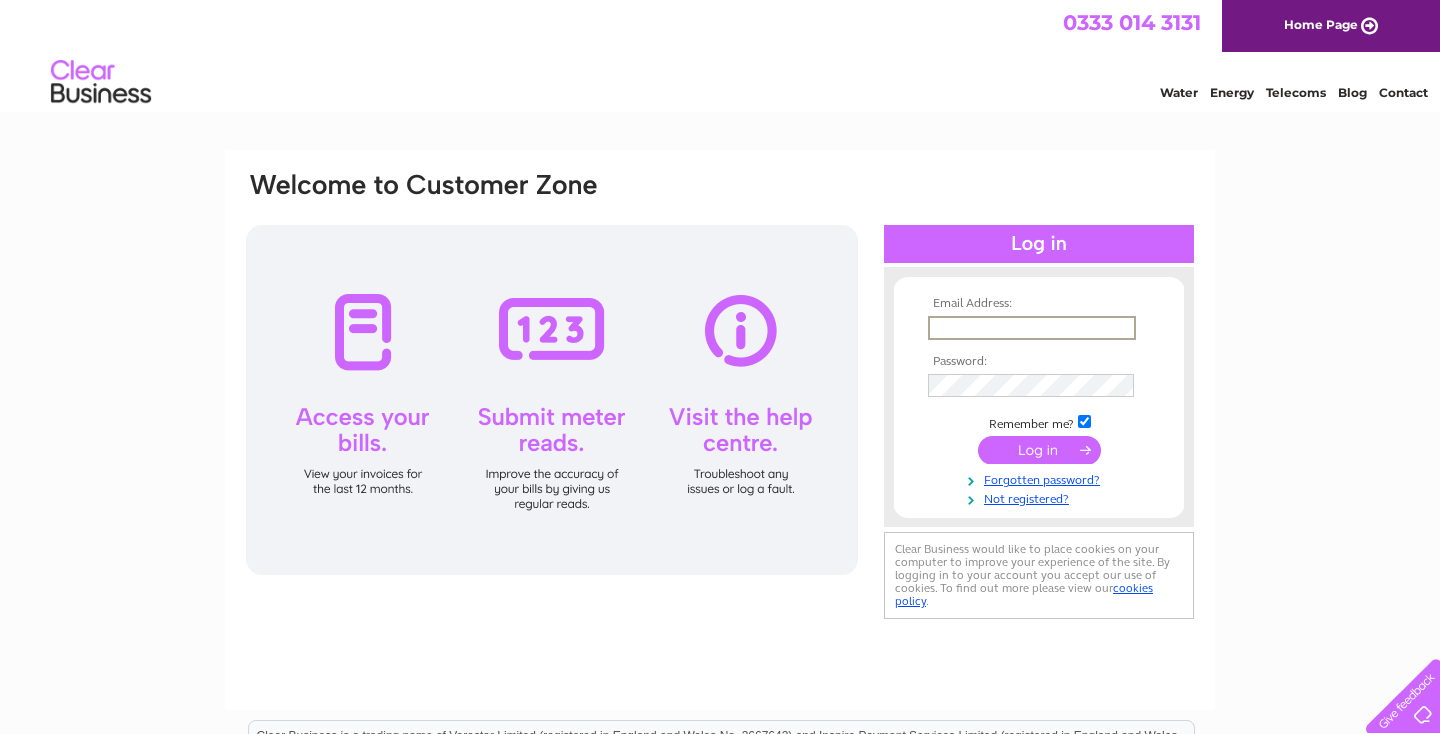 scroll, scrollTop: 0, scrollLeft: 0, axis: both 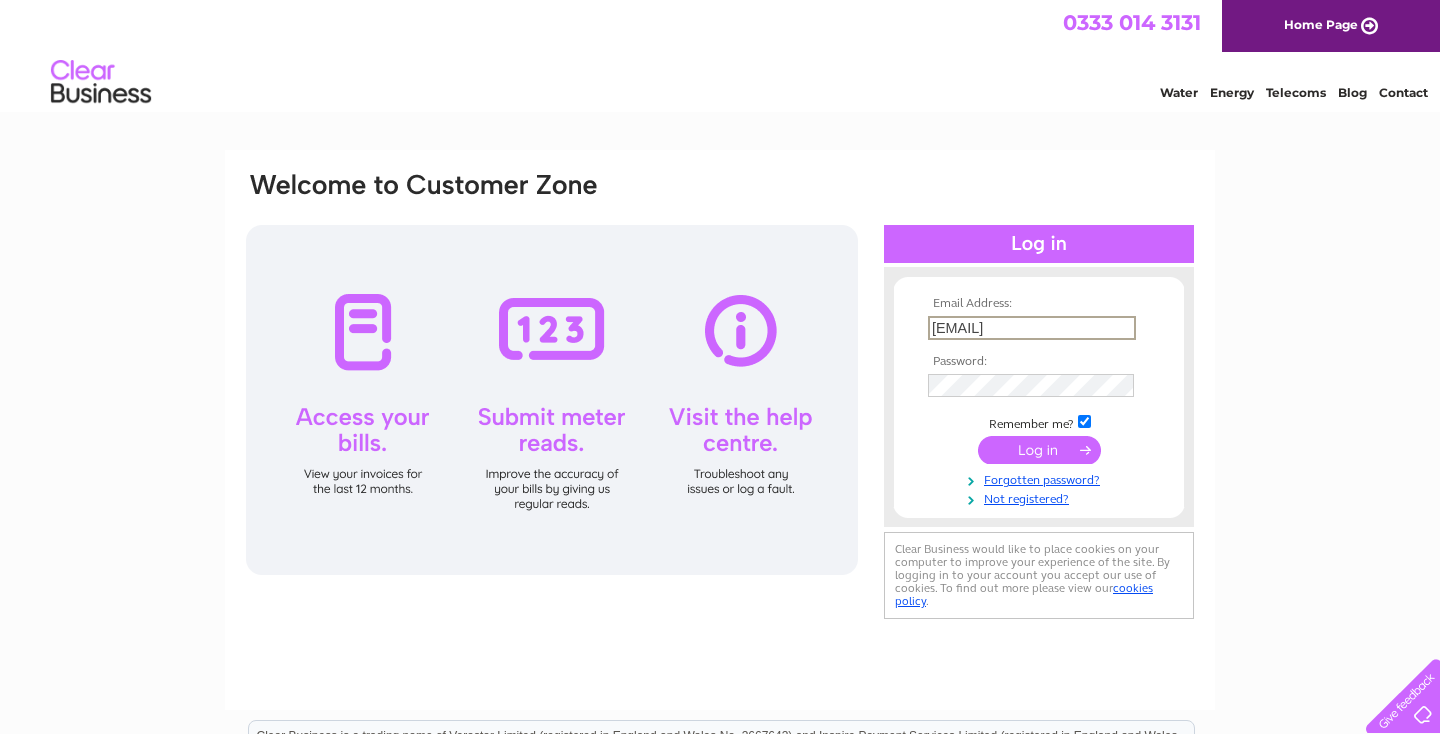 click at bounding box center (1039, 450) 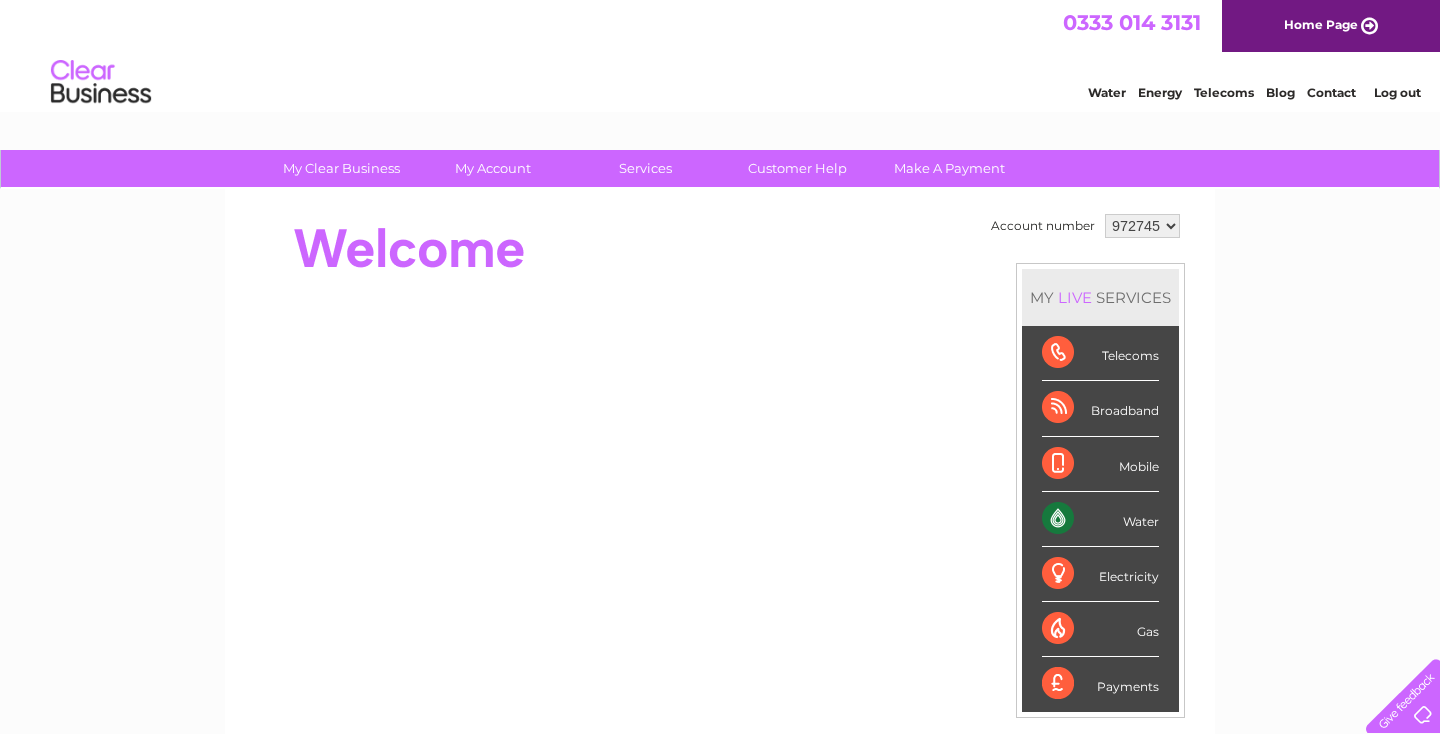 scroll, scrollTop: 0, scrollLeft: 0, axis: both 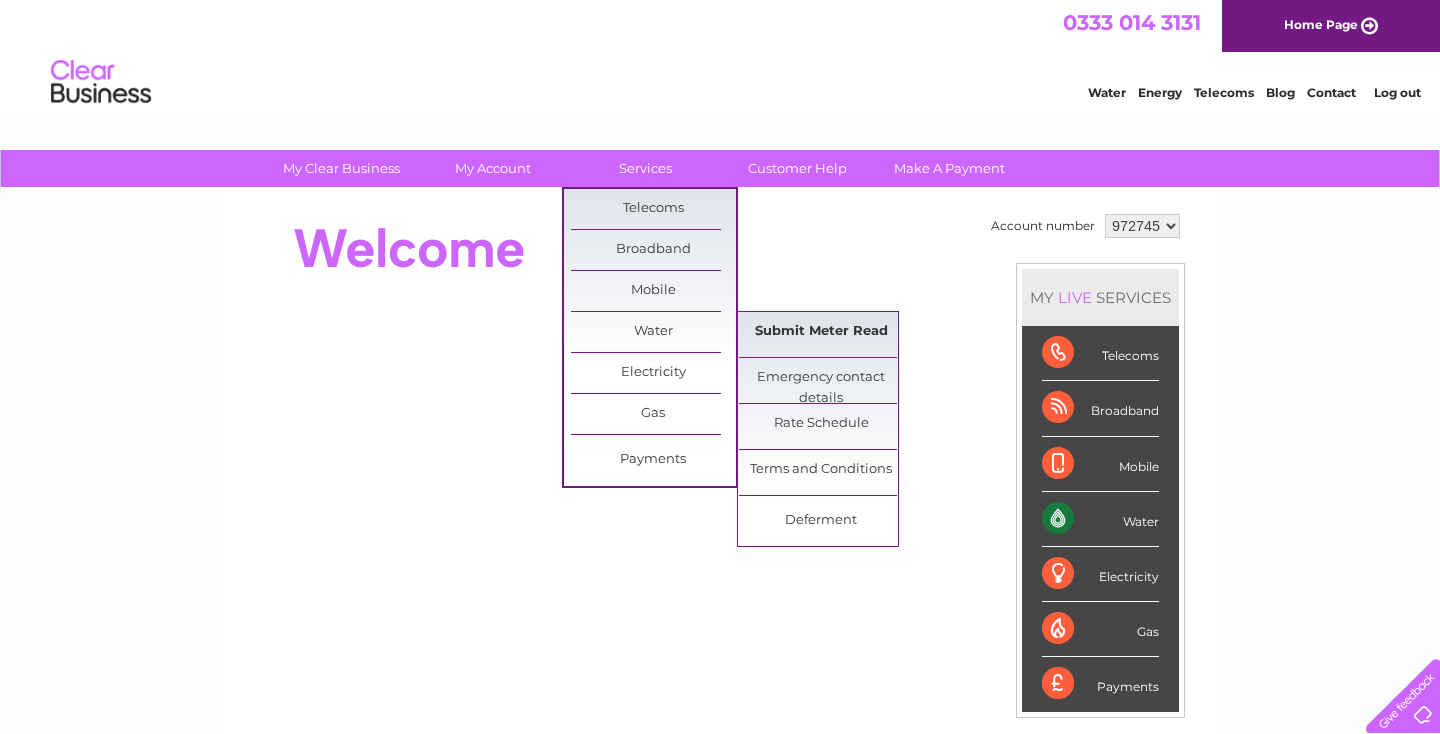 click on "Submit Meter Read" at bounding box center [821, 332] 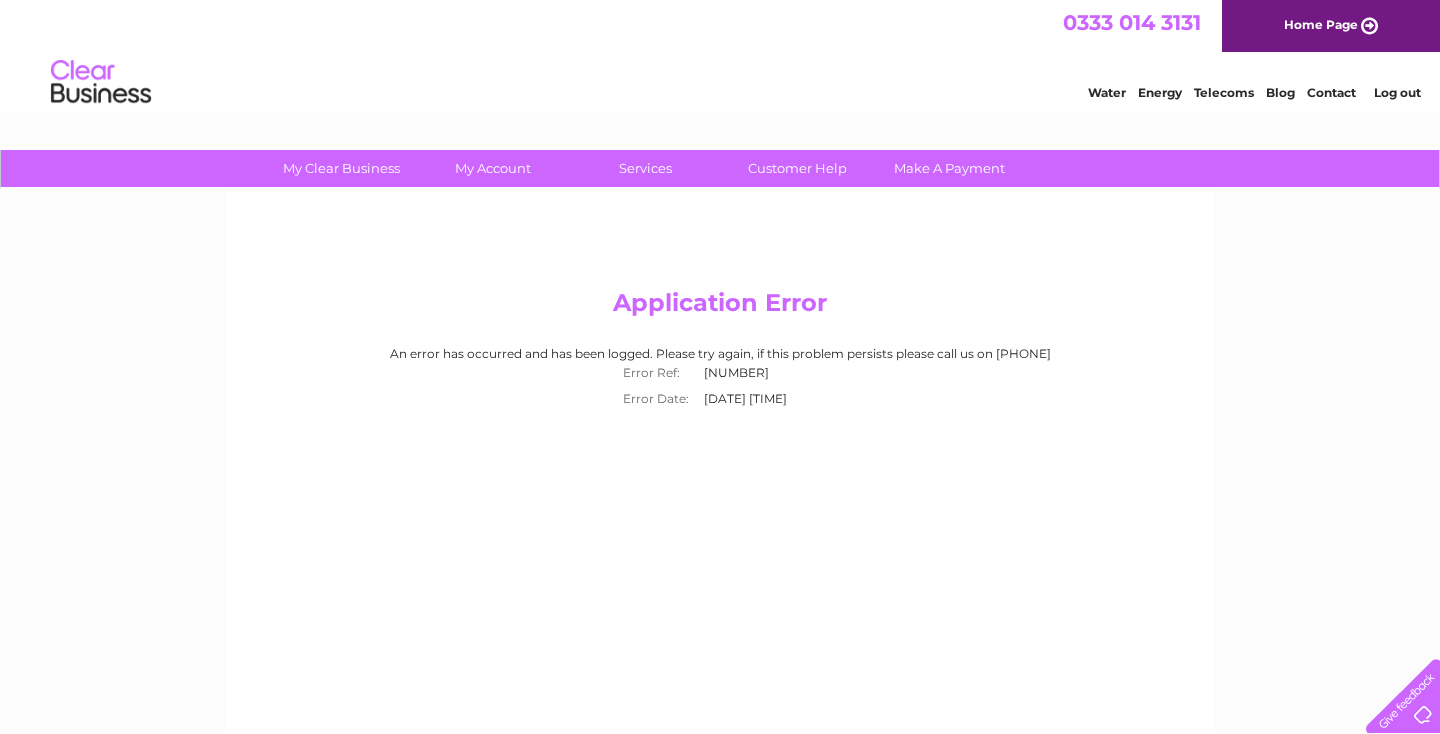 scroll, scrollTop: 0, scrollLeft: 0, axis: both 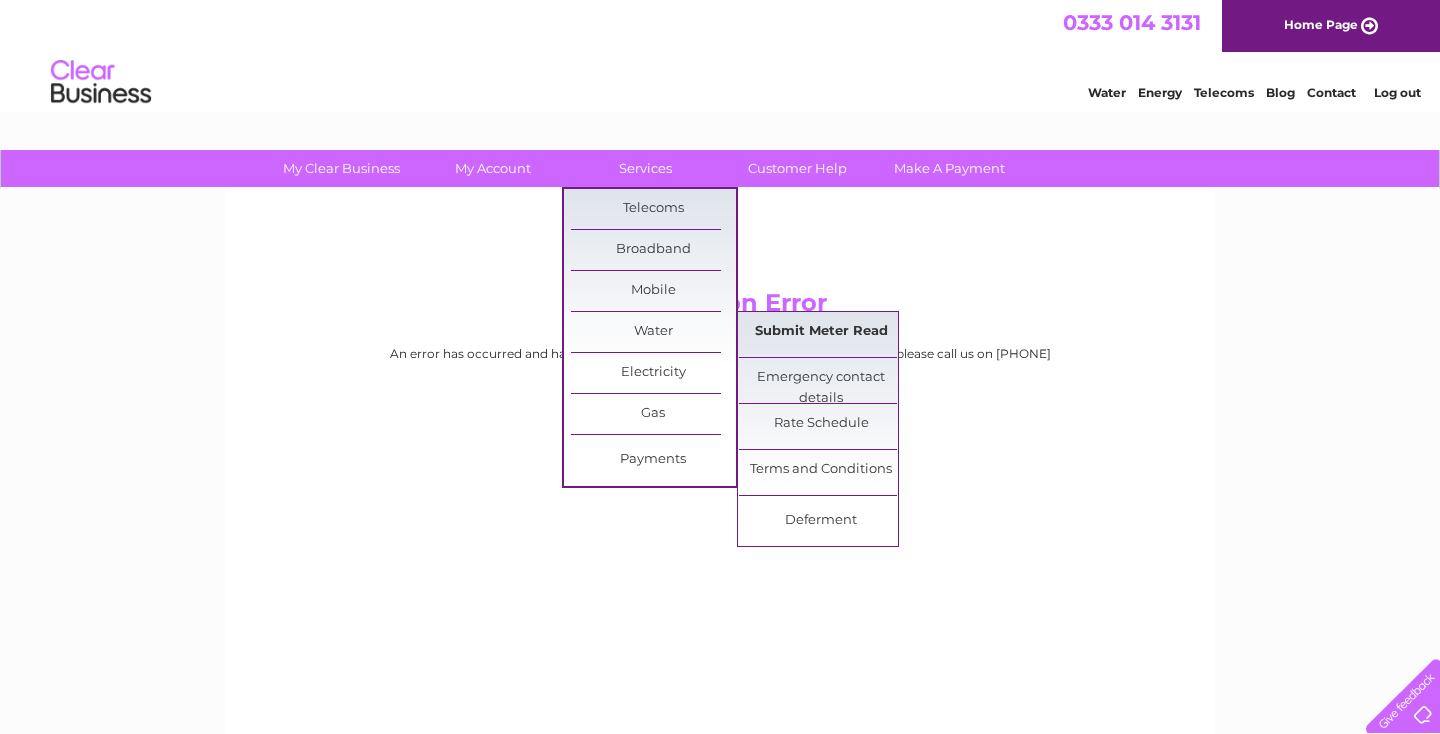 click on "Submit Meter Read" at bounding box center [821, 332] 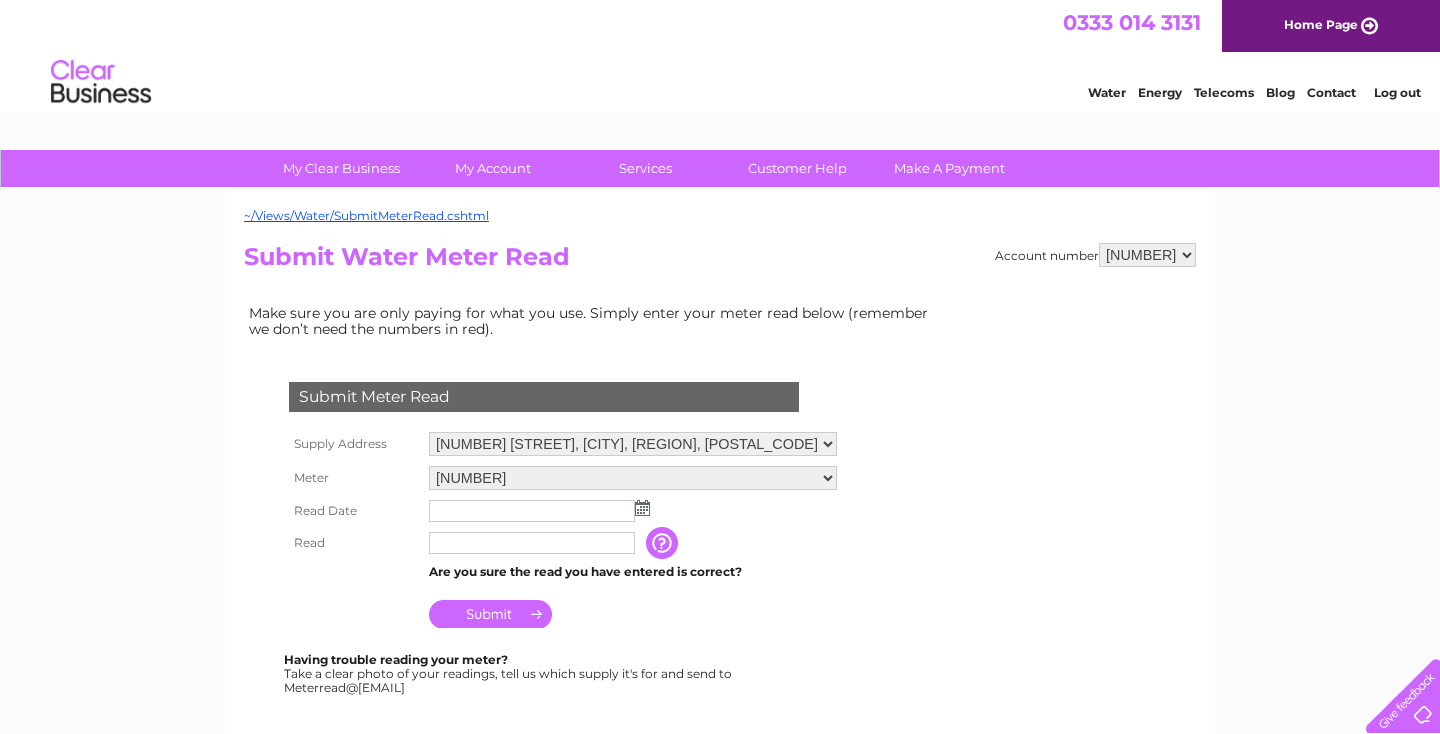 scroll, scrollTop: 0, scrollLeft: 0, axis: both 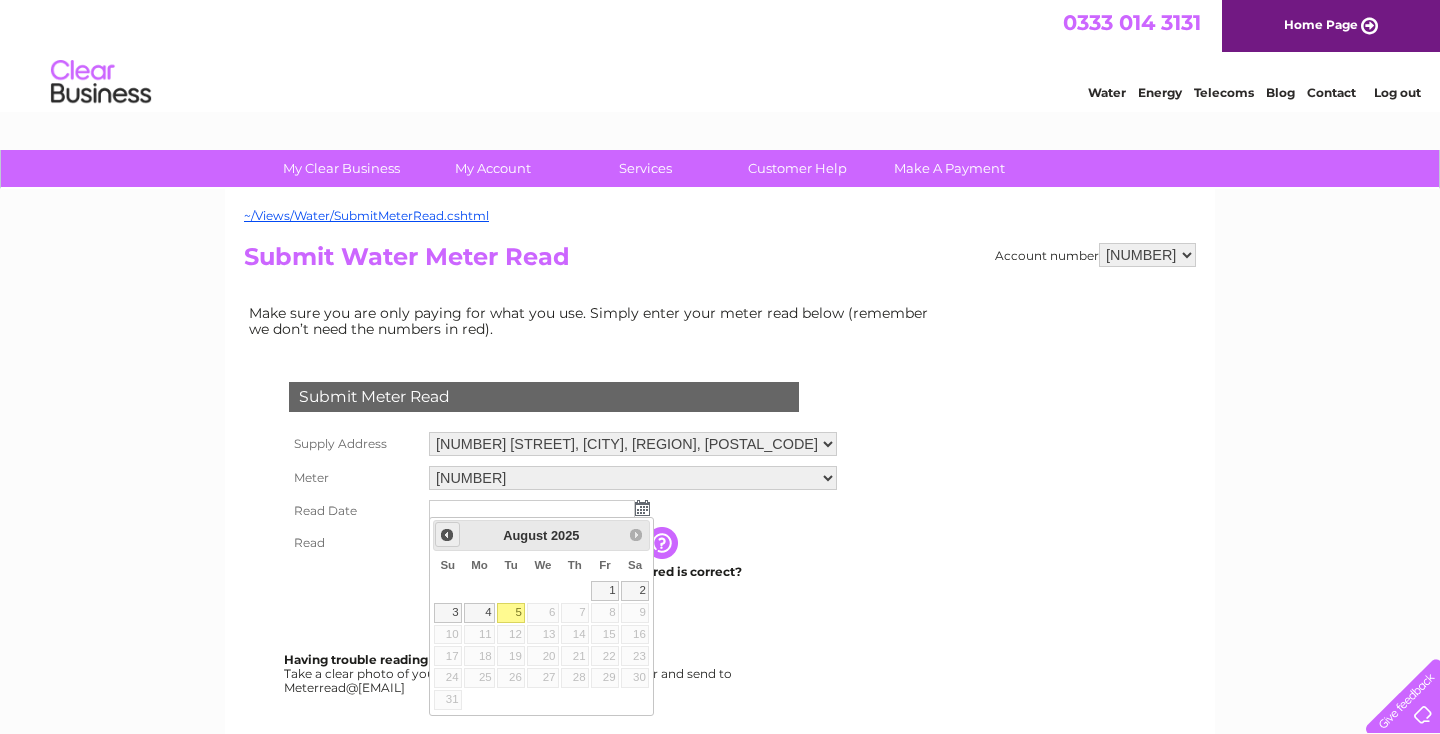 click on "Prev" at bounding box center (447, 535) 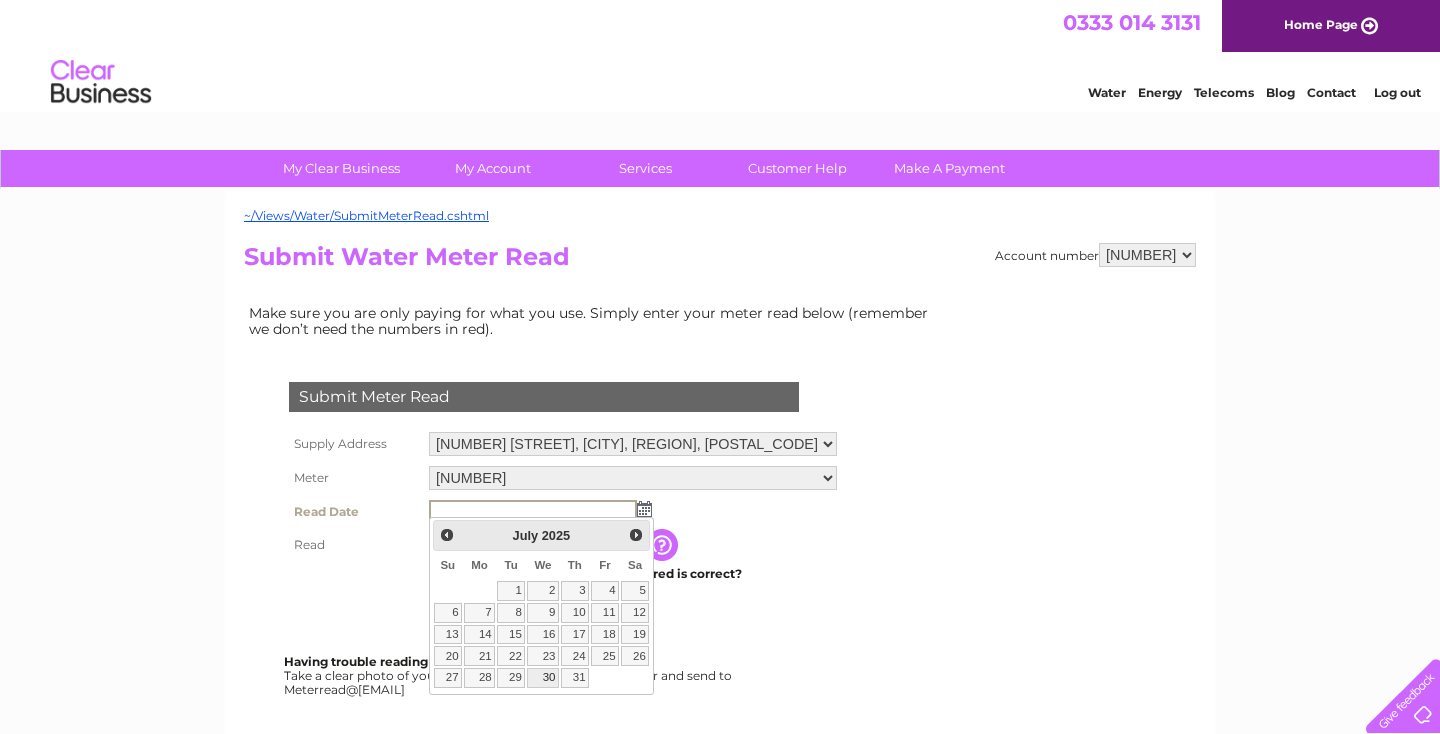 click on "30" at bounding box center (543, 678) 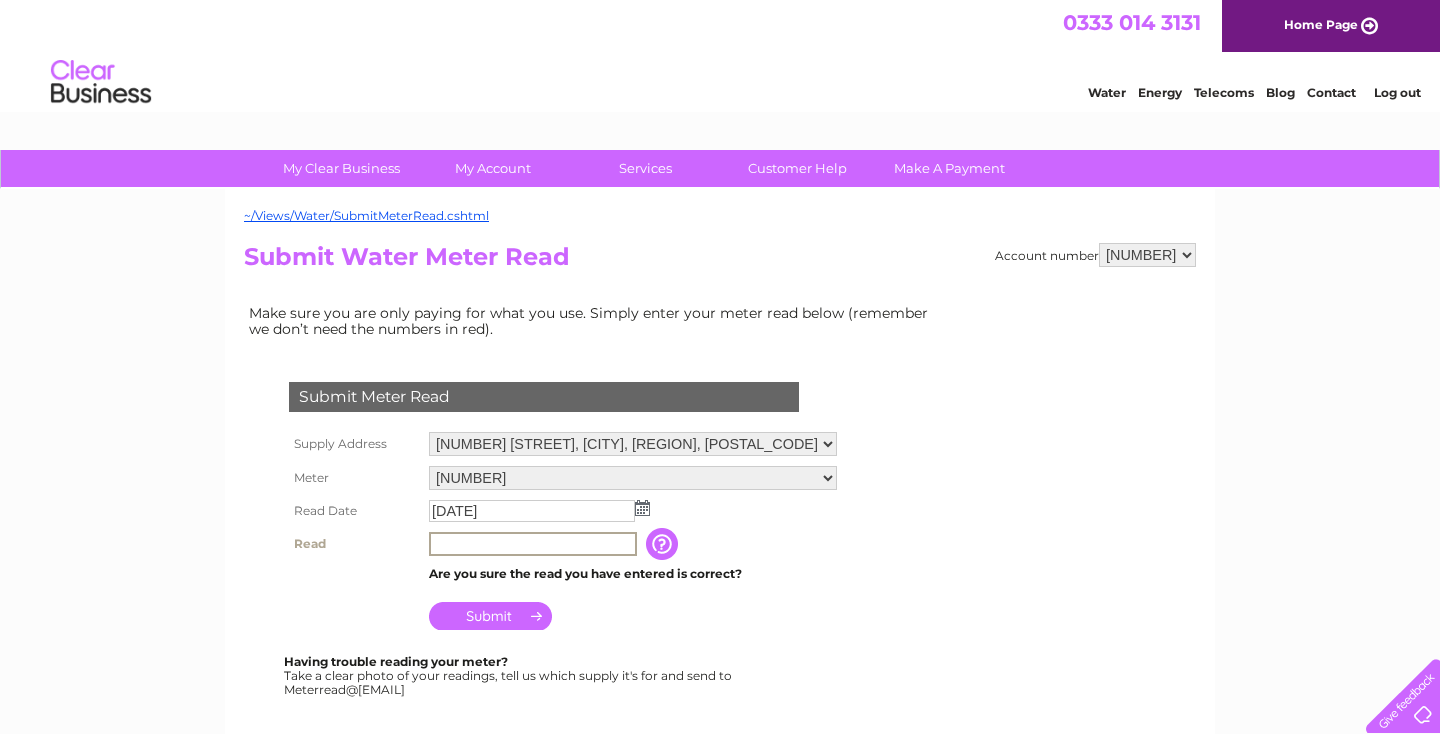 click at bounding box center (533, 544) 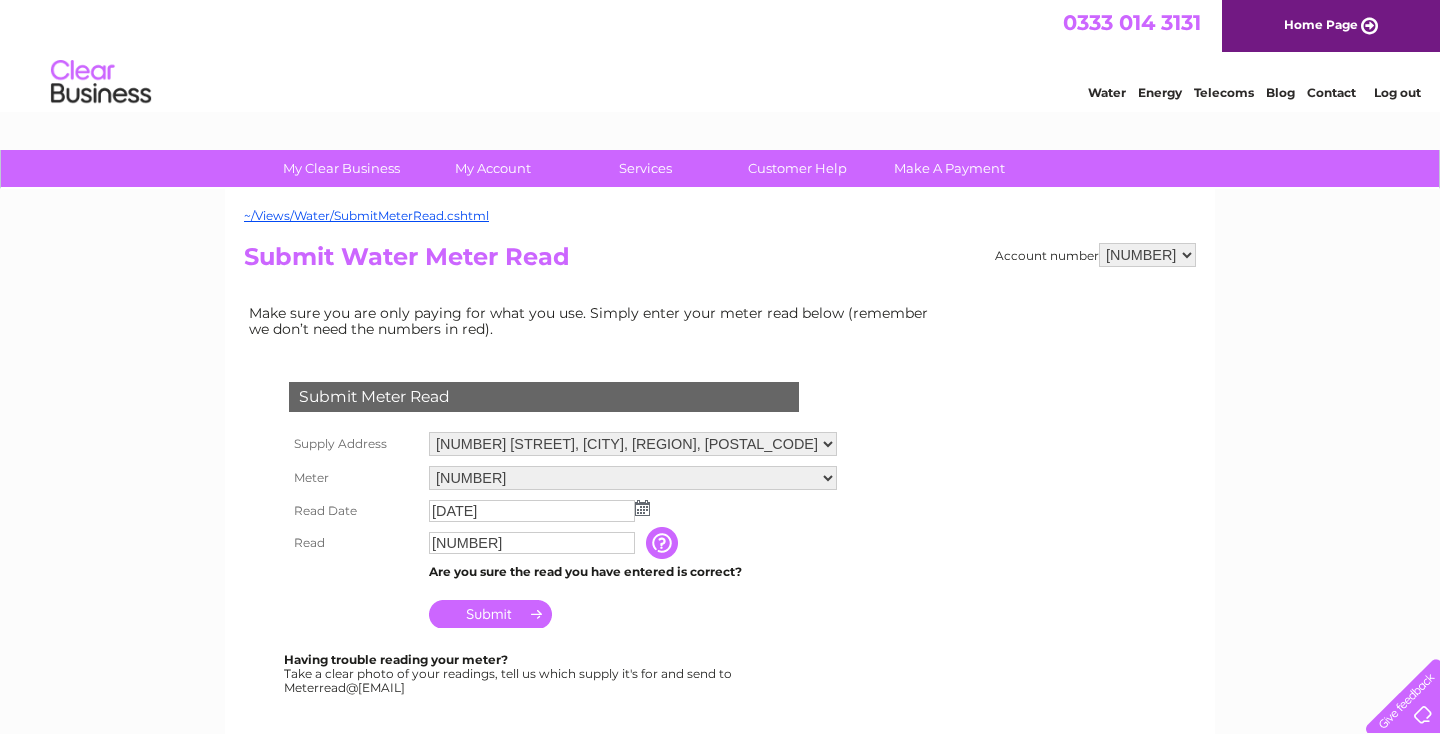 click on "Submit" at bounding box center (490, 614) 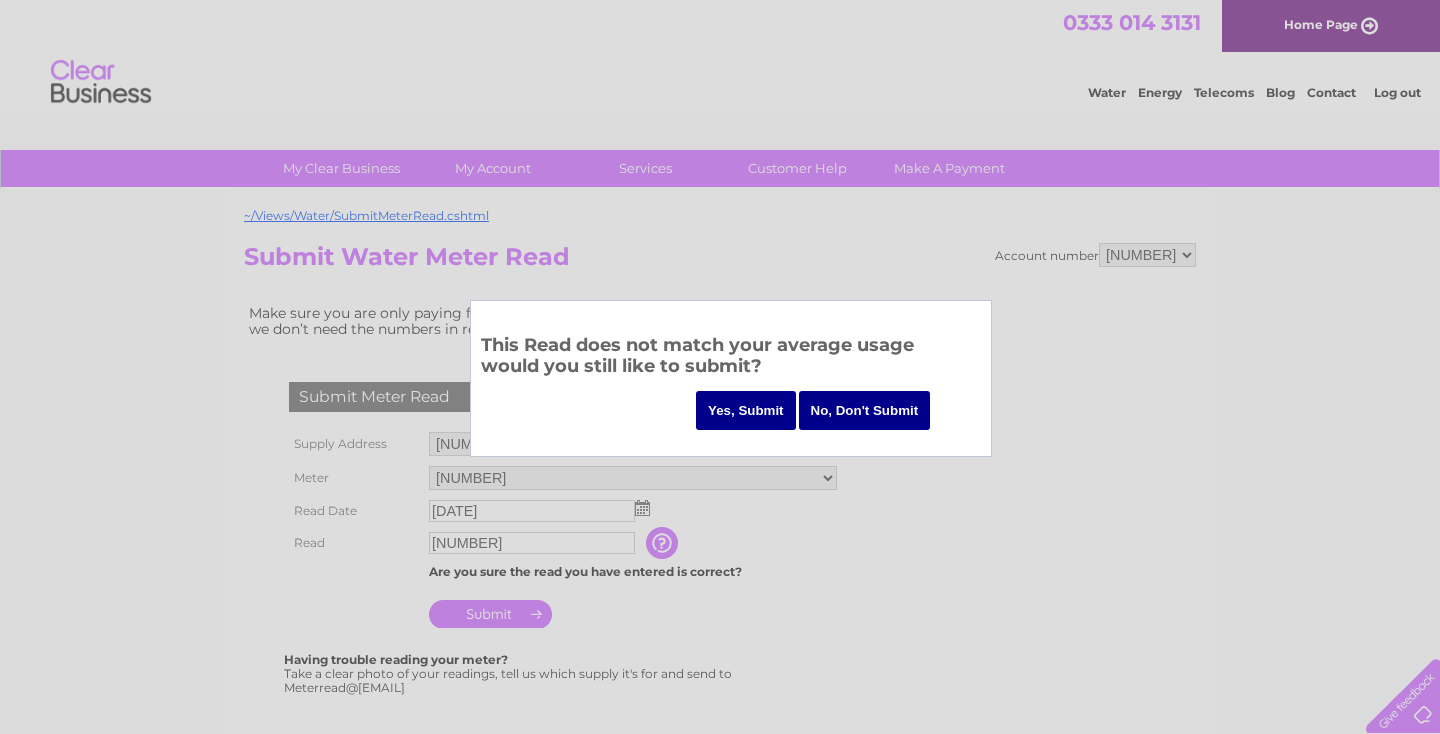click on "No, Don't Submit" at bounding box center [865, 410] 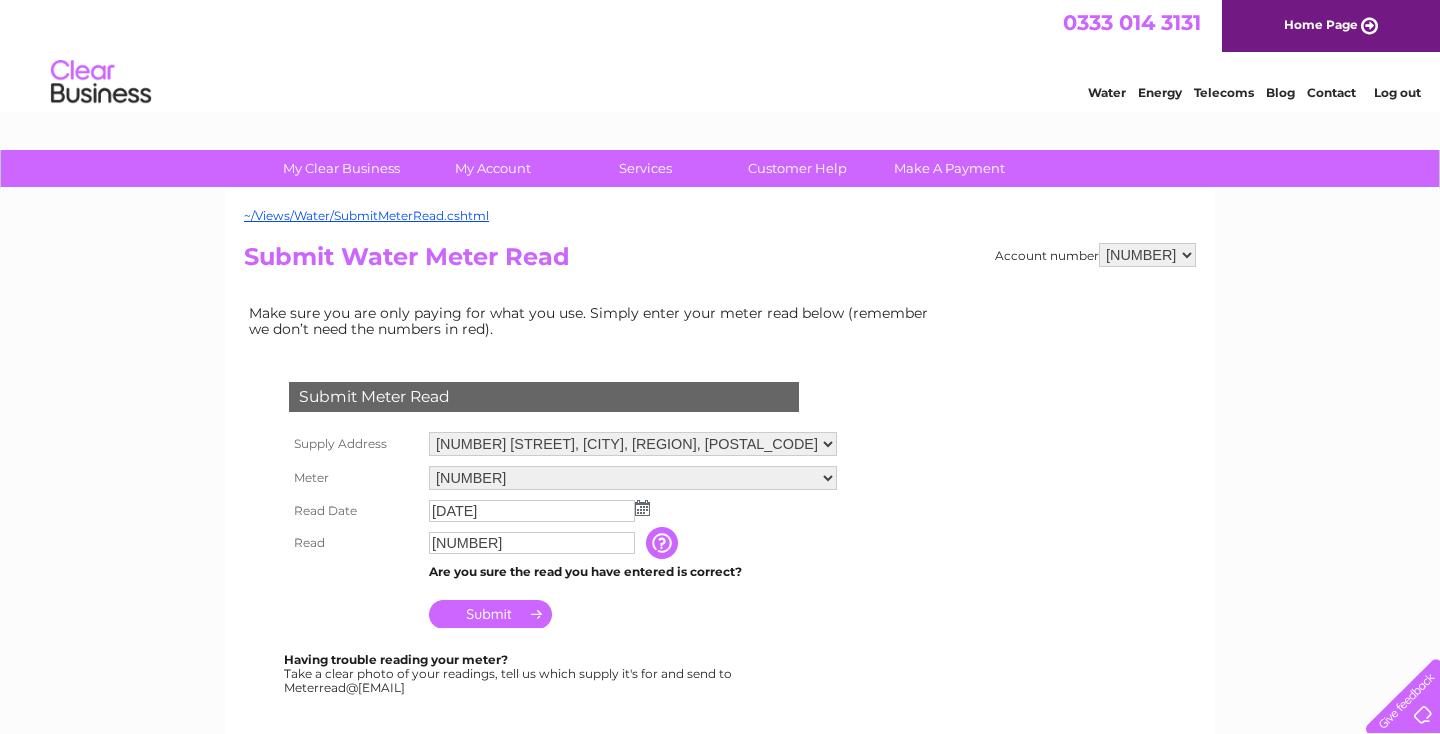 click on "[NUMBER]" at bounding box center (532, 543) 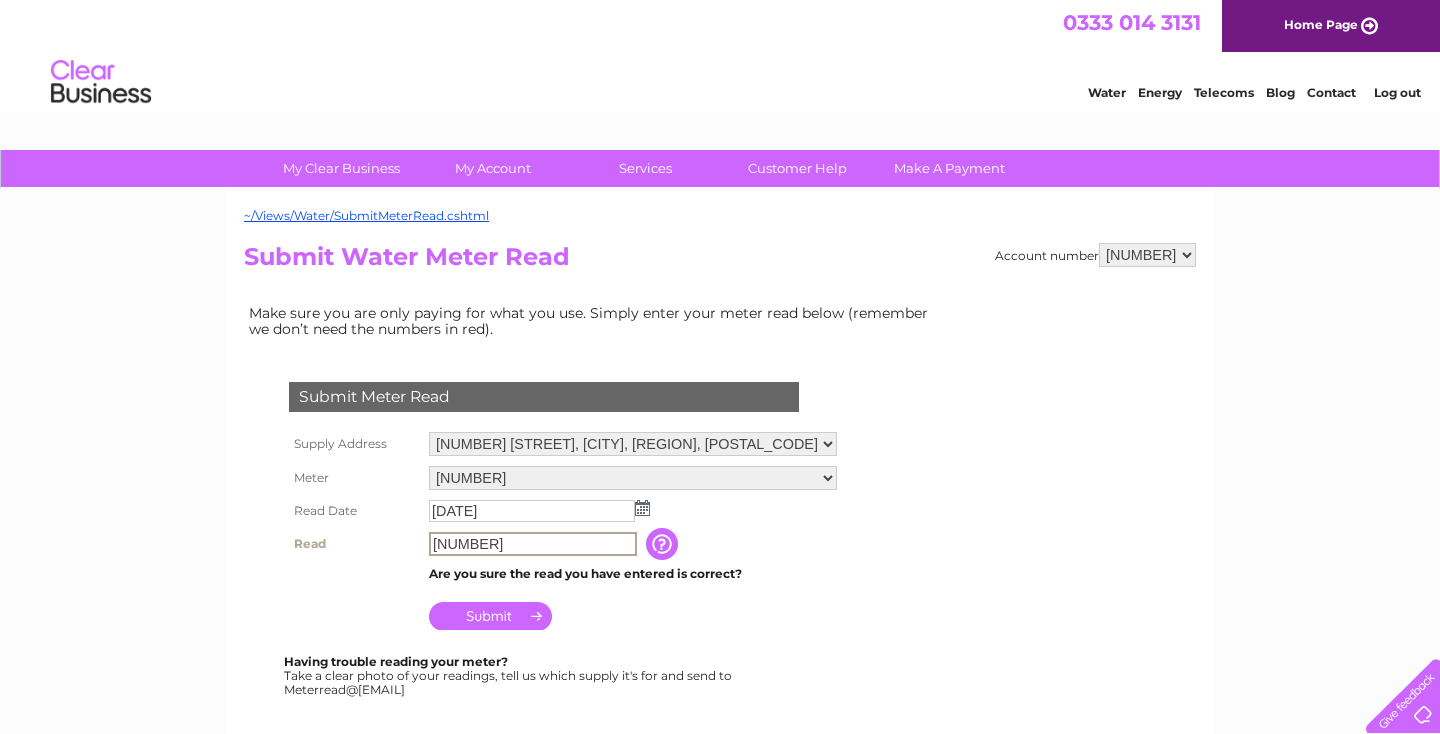 type on "[NUMBER]" 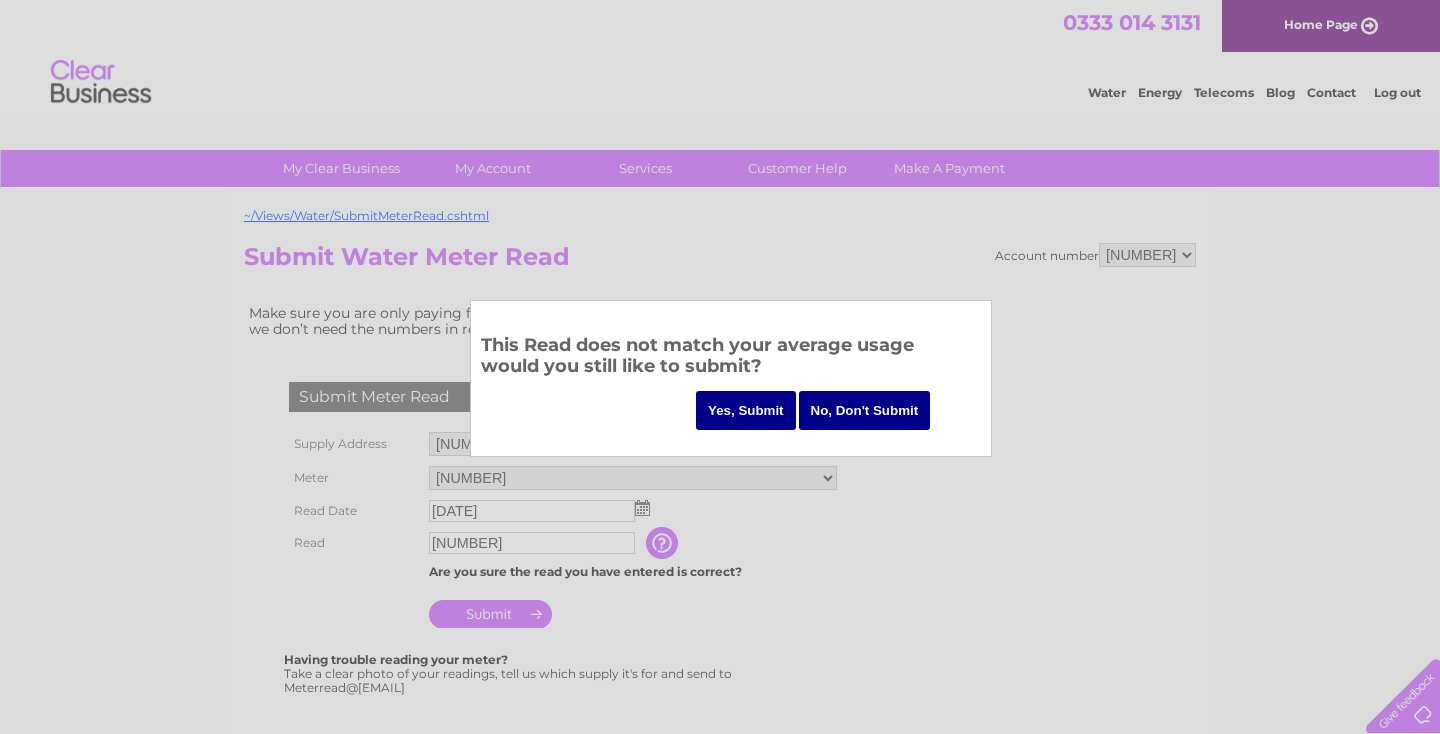 click on "No, Don't Submit" at bounding box center [865, 410] 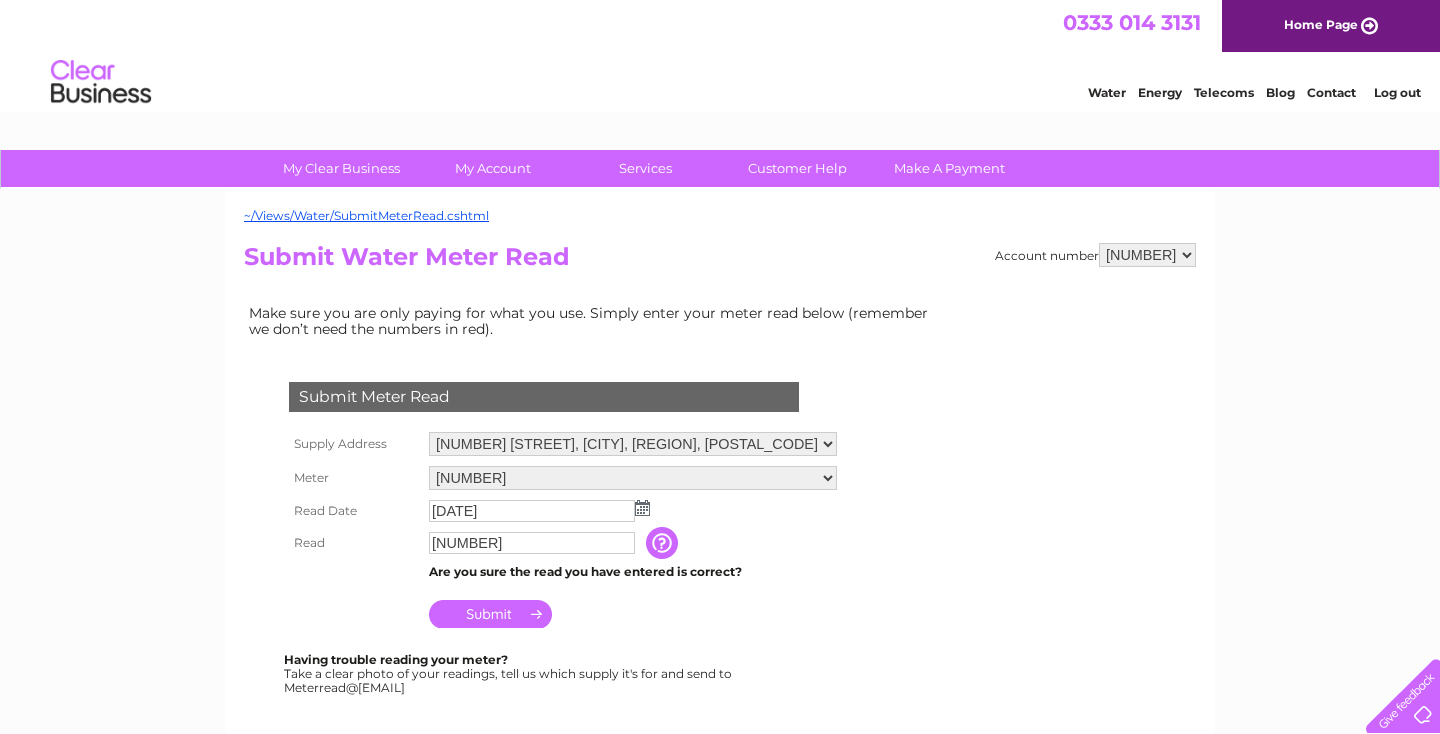 scroll, scrollTop: 0, scrollLeft: 0, axis: both 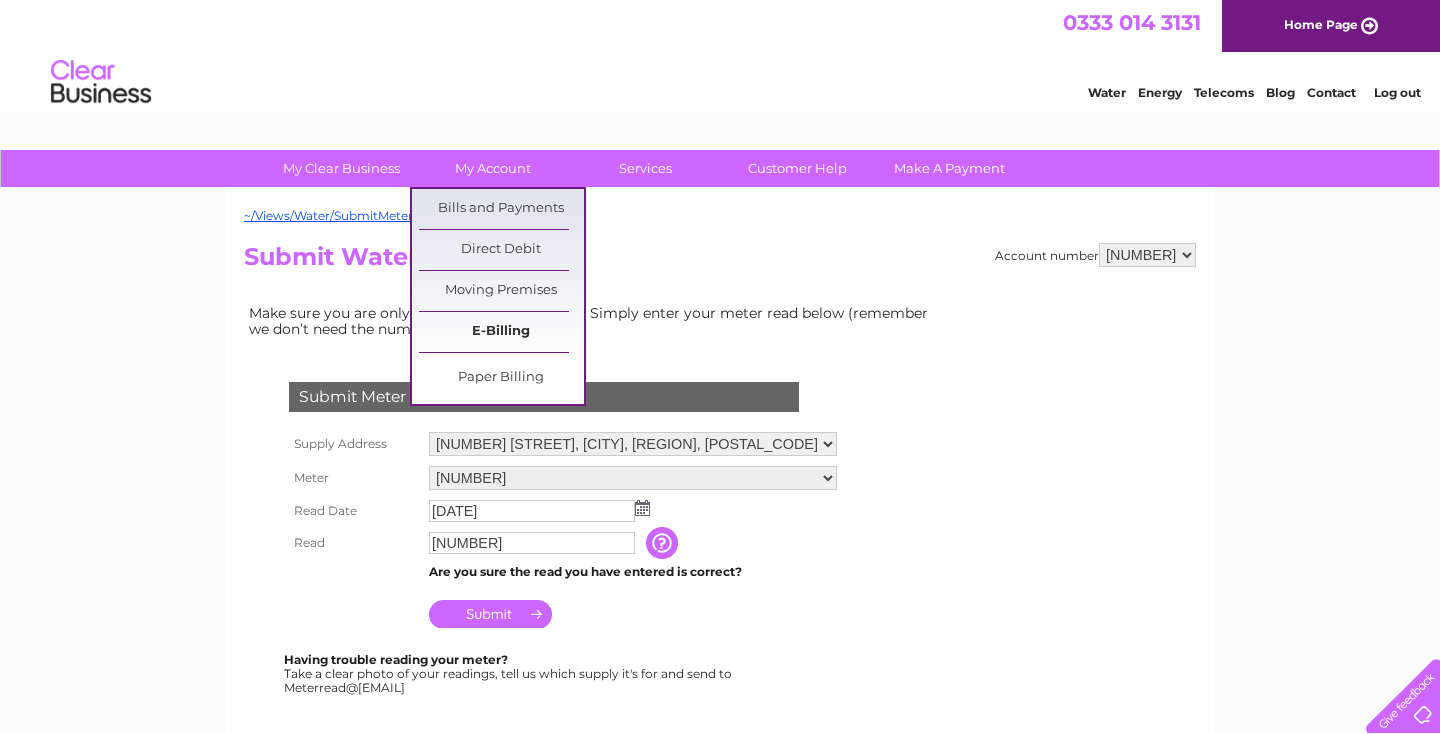click on "E-Billing" at bounding box center [501, 332] 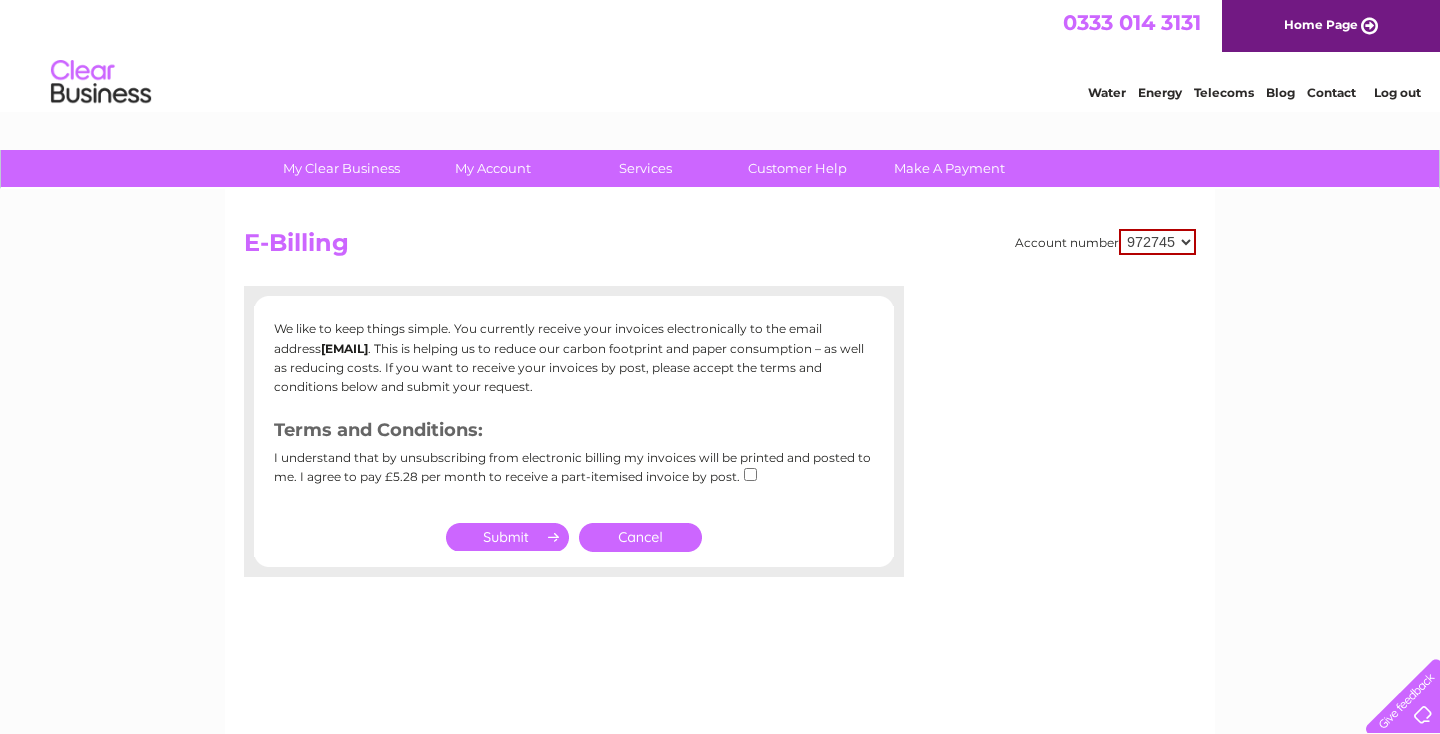 scroll, scrollTop: 0, scrollLeft: 0, axis: both 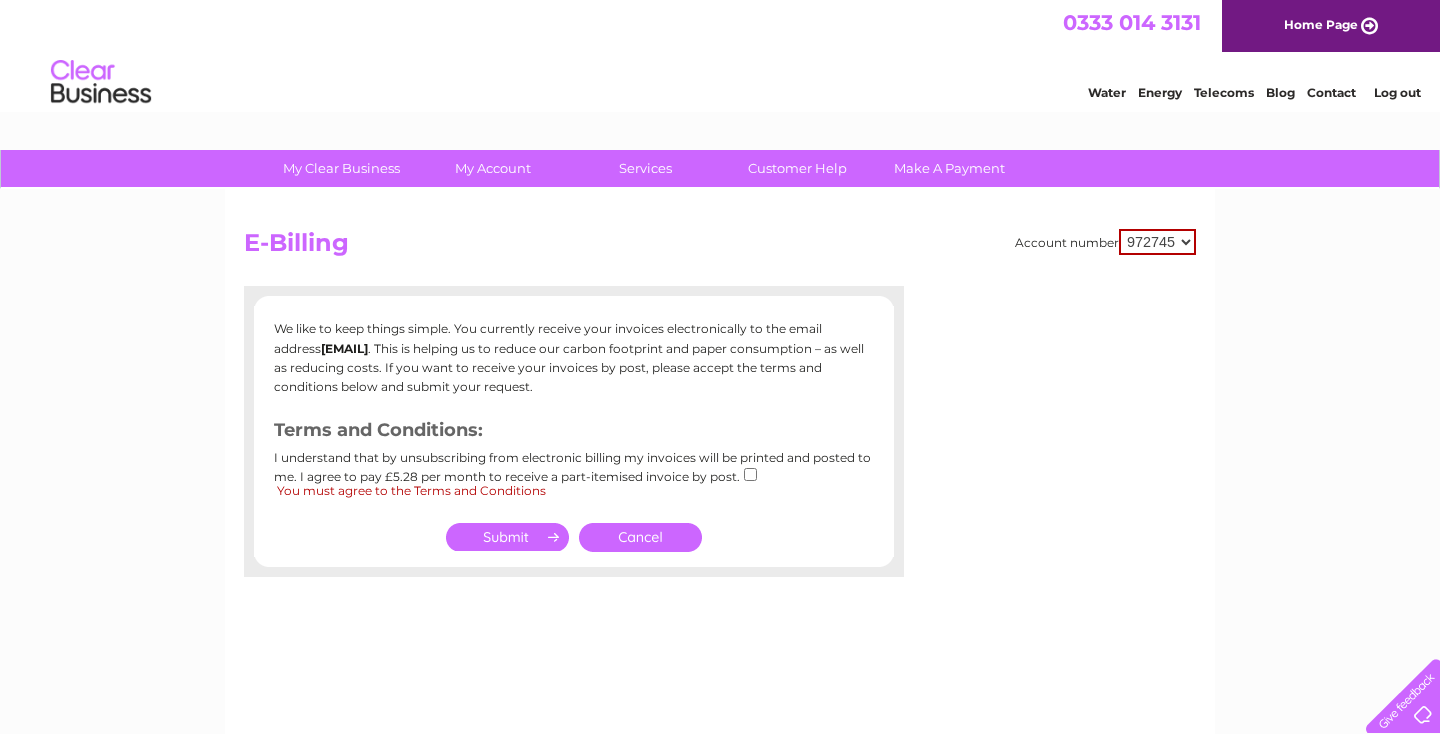 click on "Cancel" at bounding box center [640, 537] 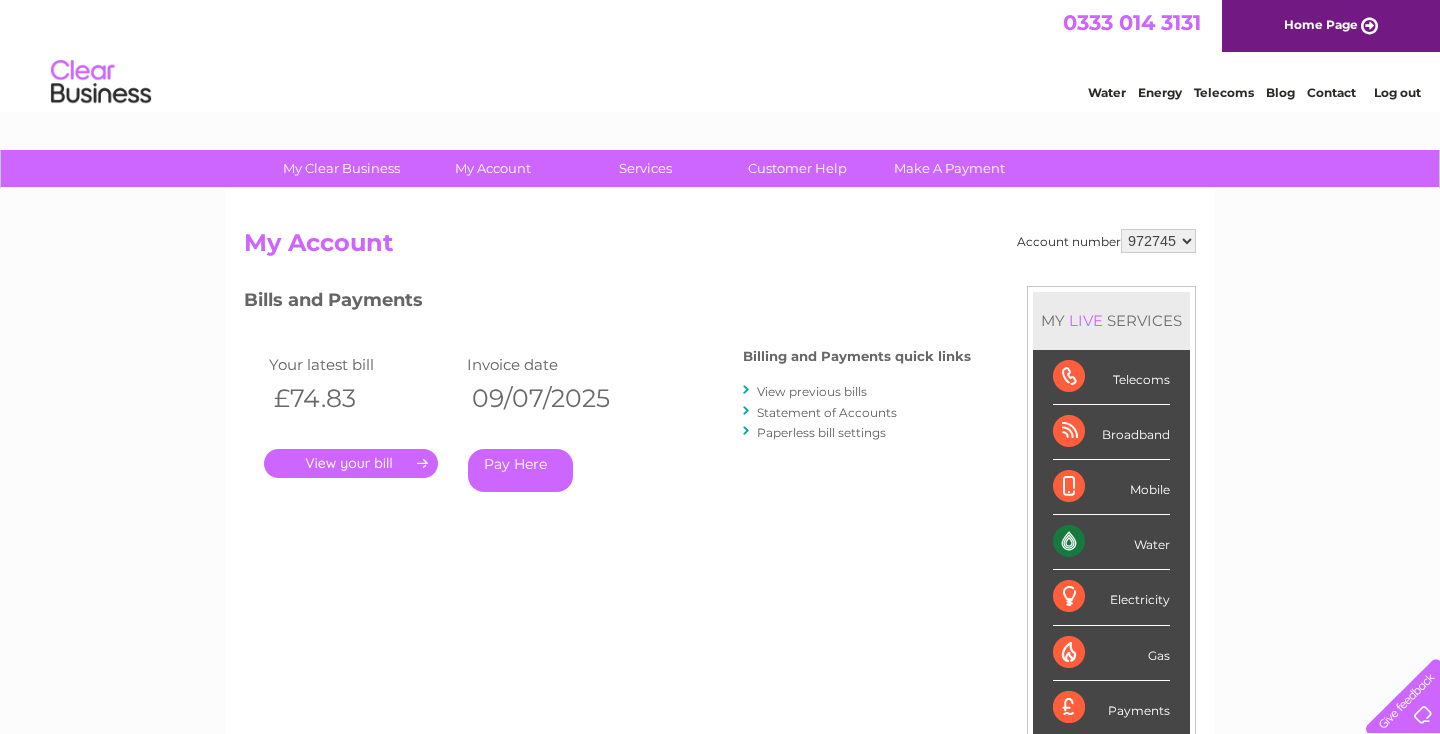 scroll, scrollTop: 0, scrollLeft: 0, axis: both 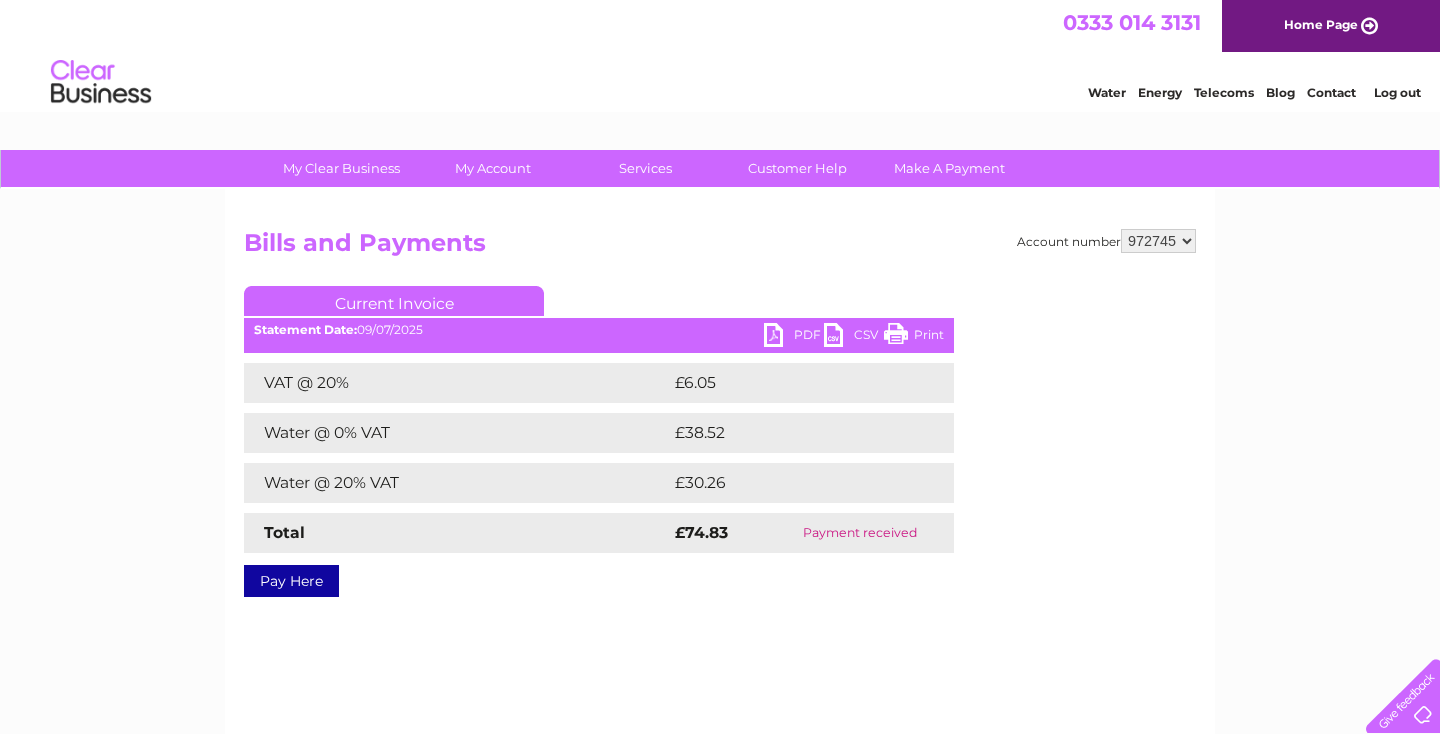 click on "PDF" at bounding box center [794, 337] 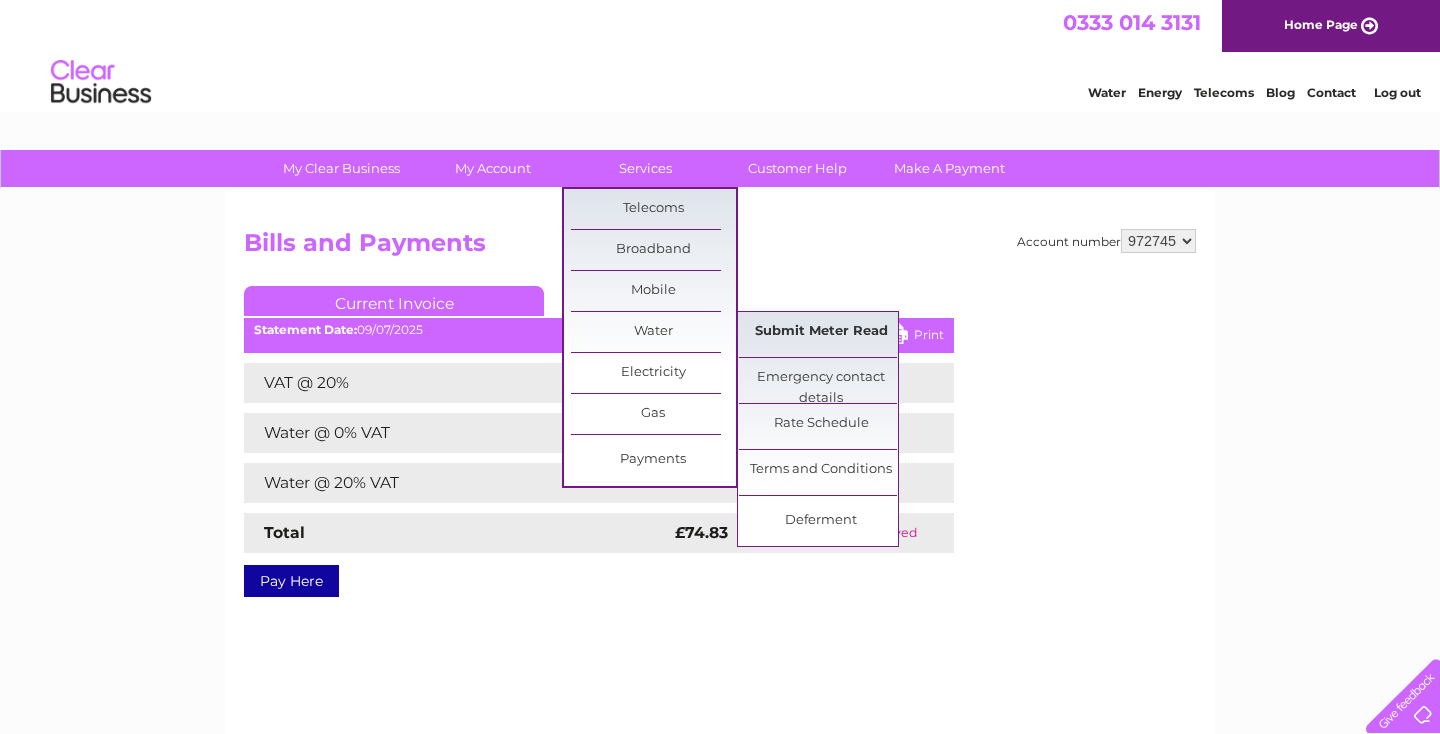 click on "Submit Meter Read" at bounding box center [821, 332] 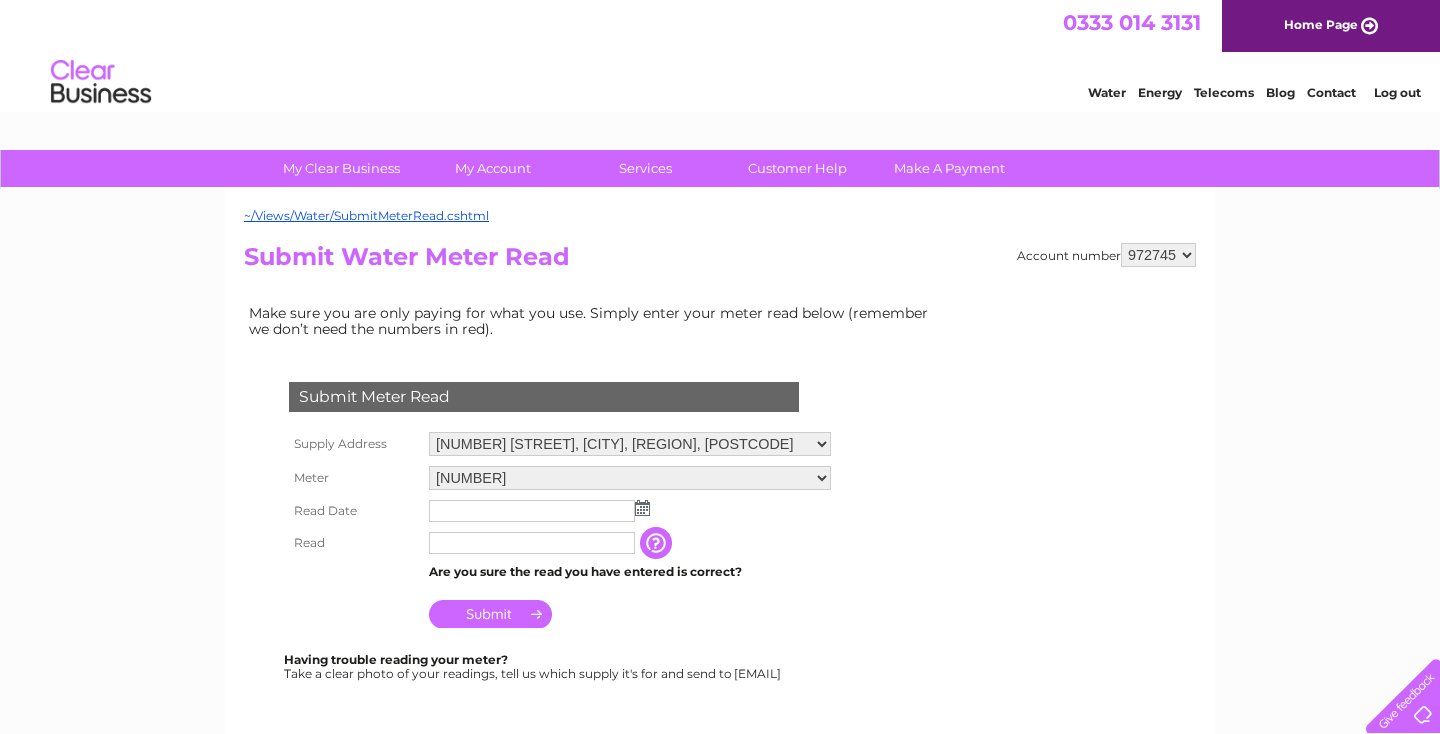 scroll, scrollTop: 0, scrollLeft: 0, axis: both 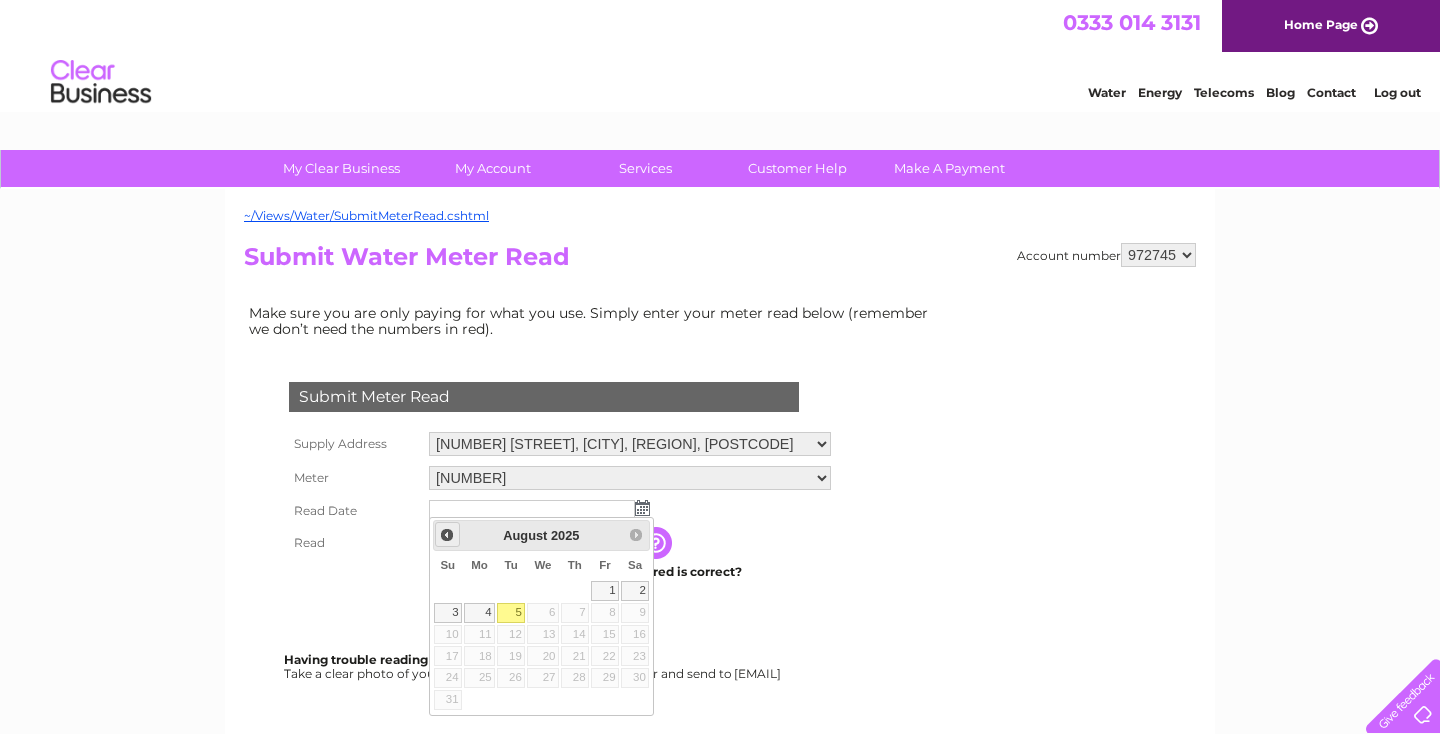 click on "Prev" at bounding box center [447, 535] 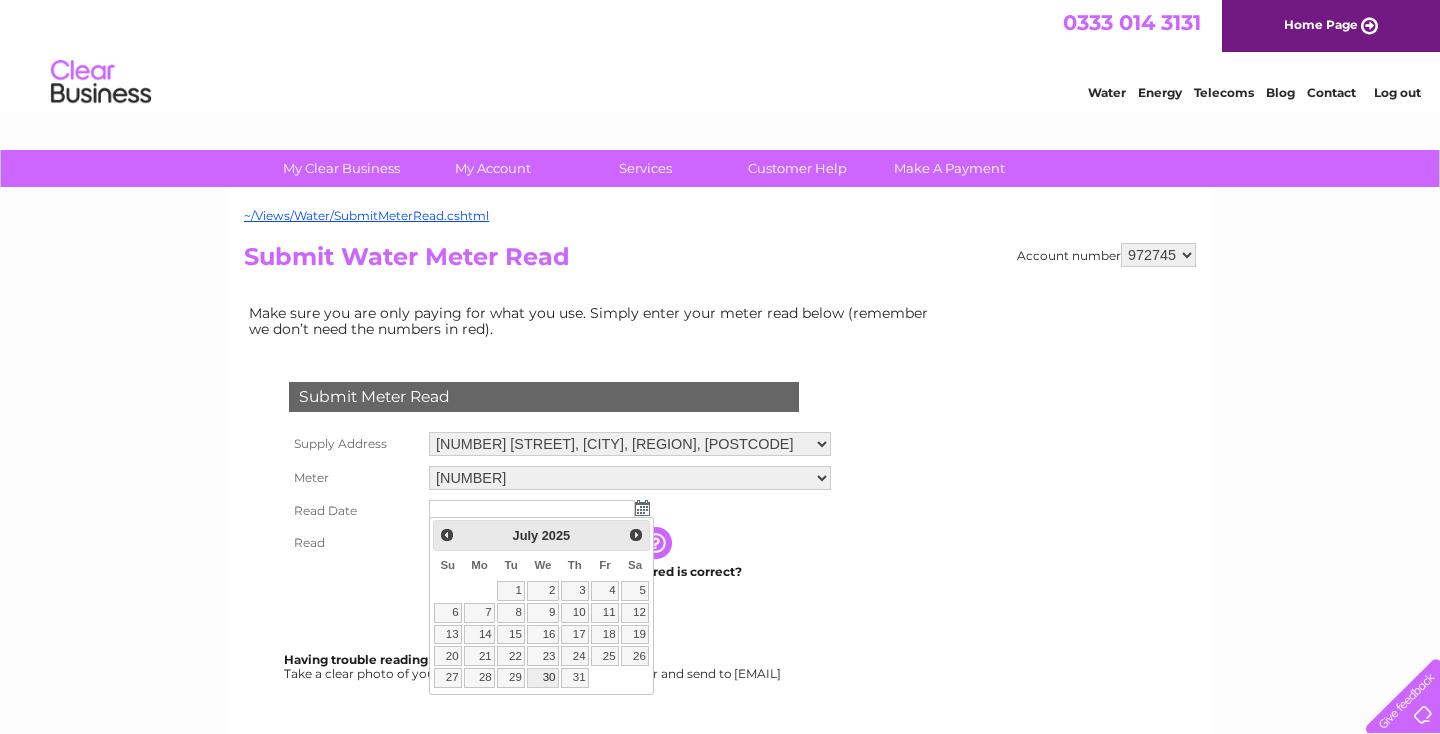 click on "30" at bounding box center [543, 678] 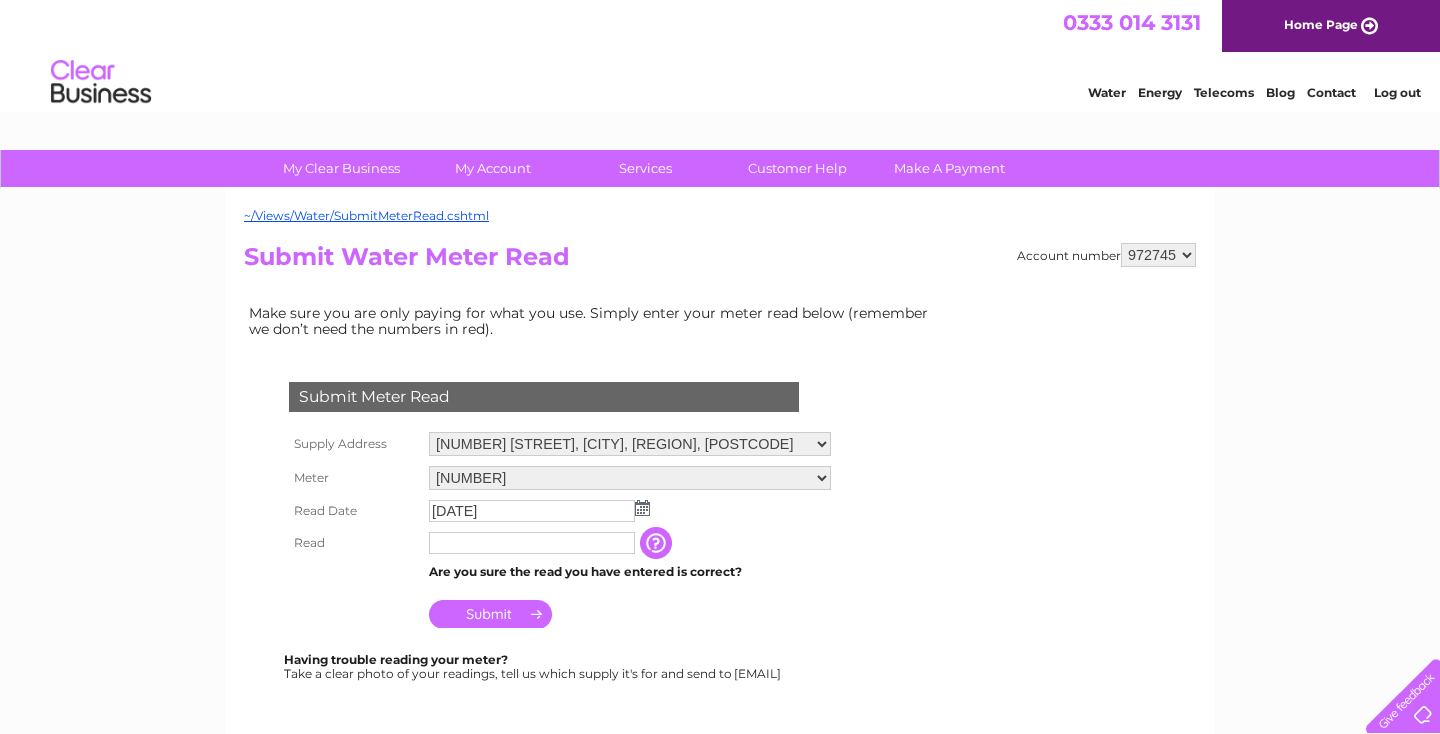 click at bounding box center (532, 543) 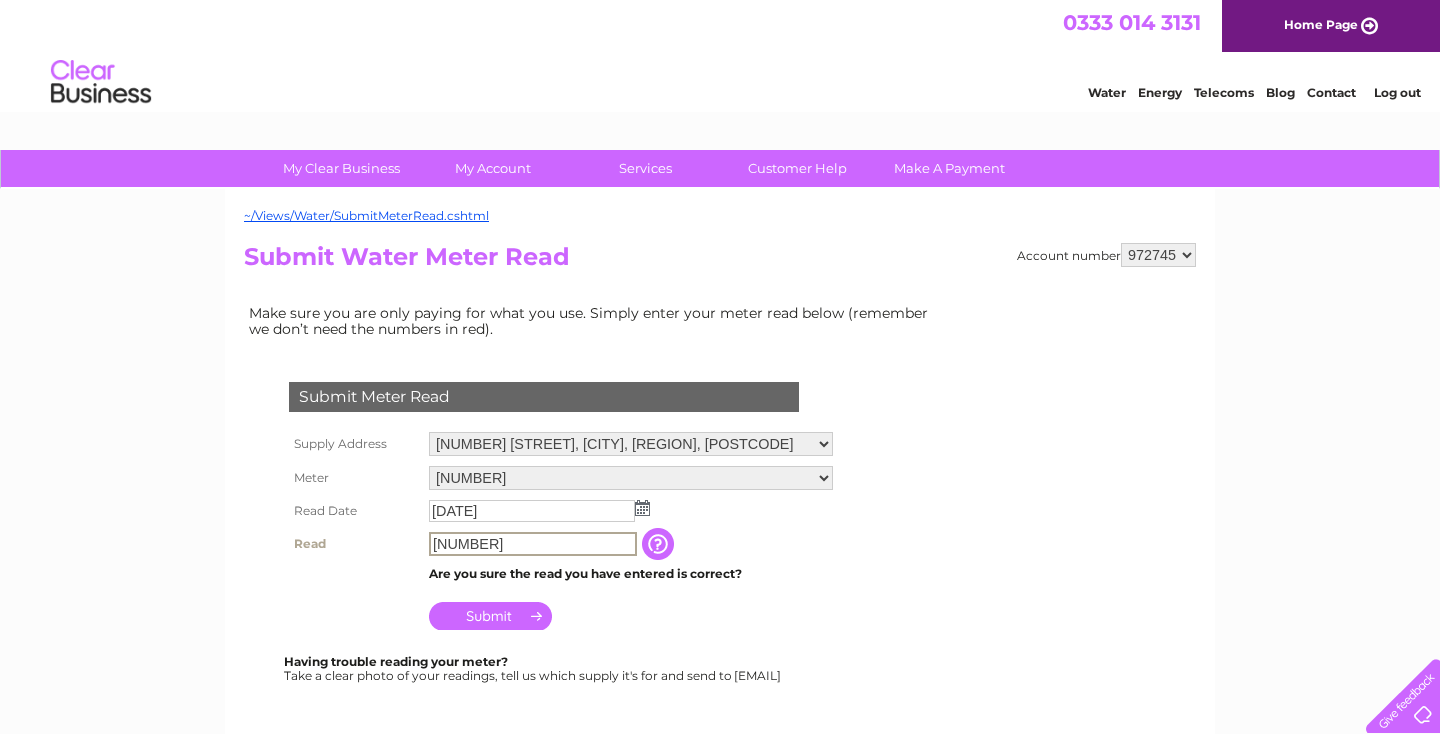 click at bounding box center [660, 544] 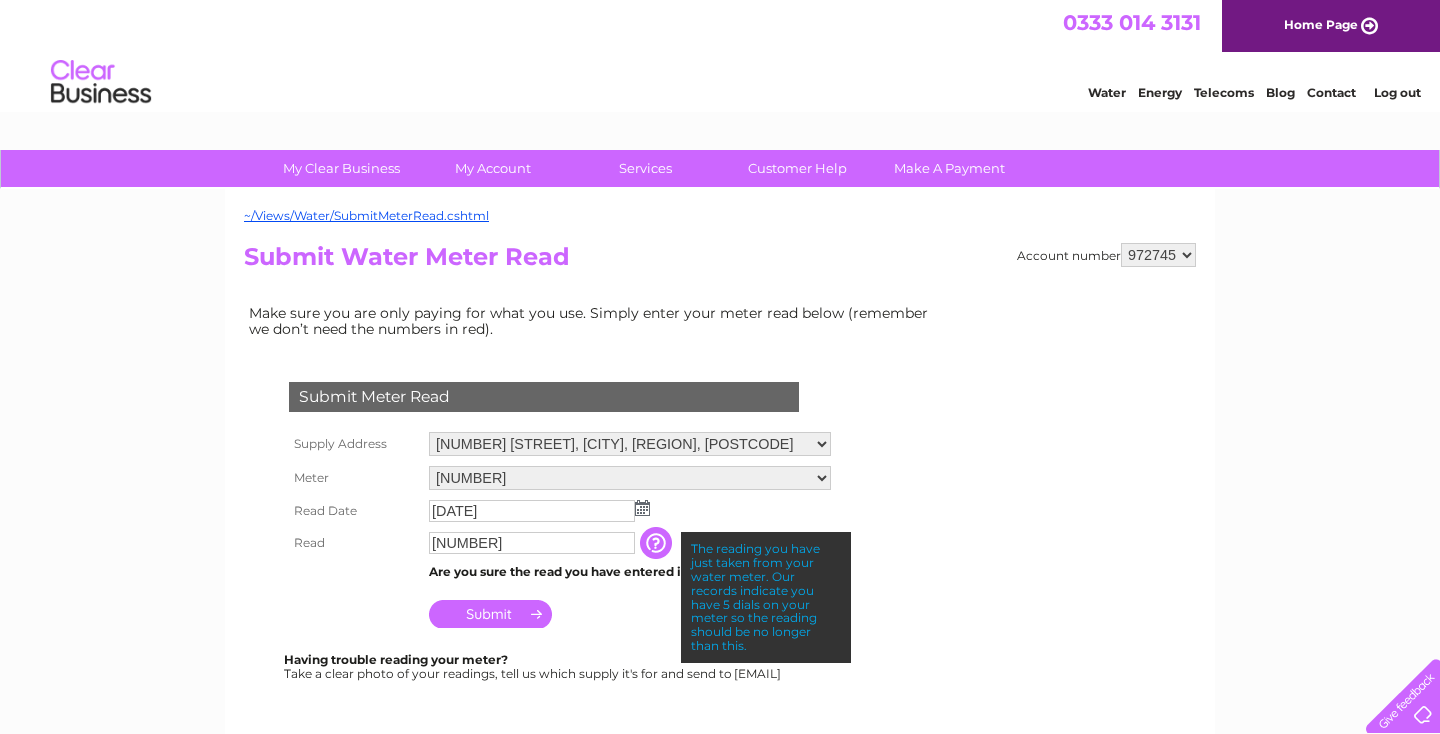 click on "25798" at bounding box center (532, 543) 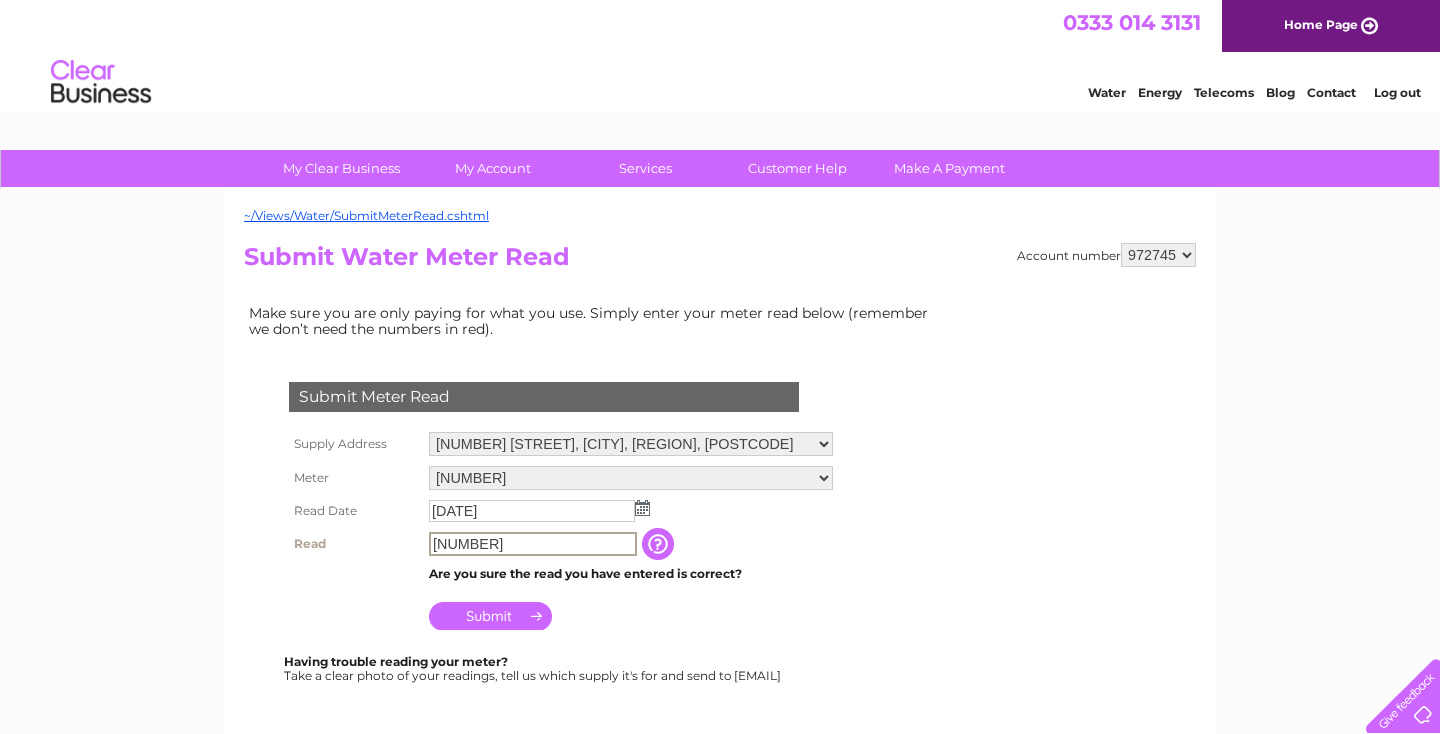 click on "2579" at bounding box center [533, 544] 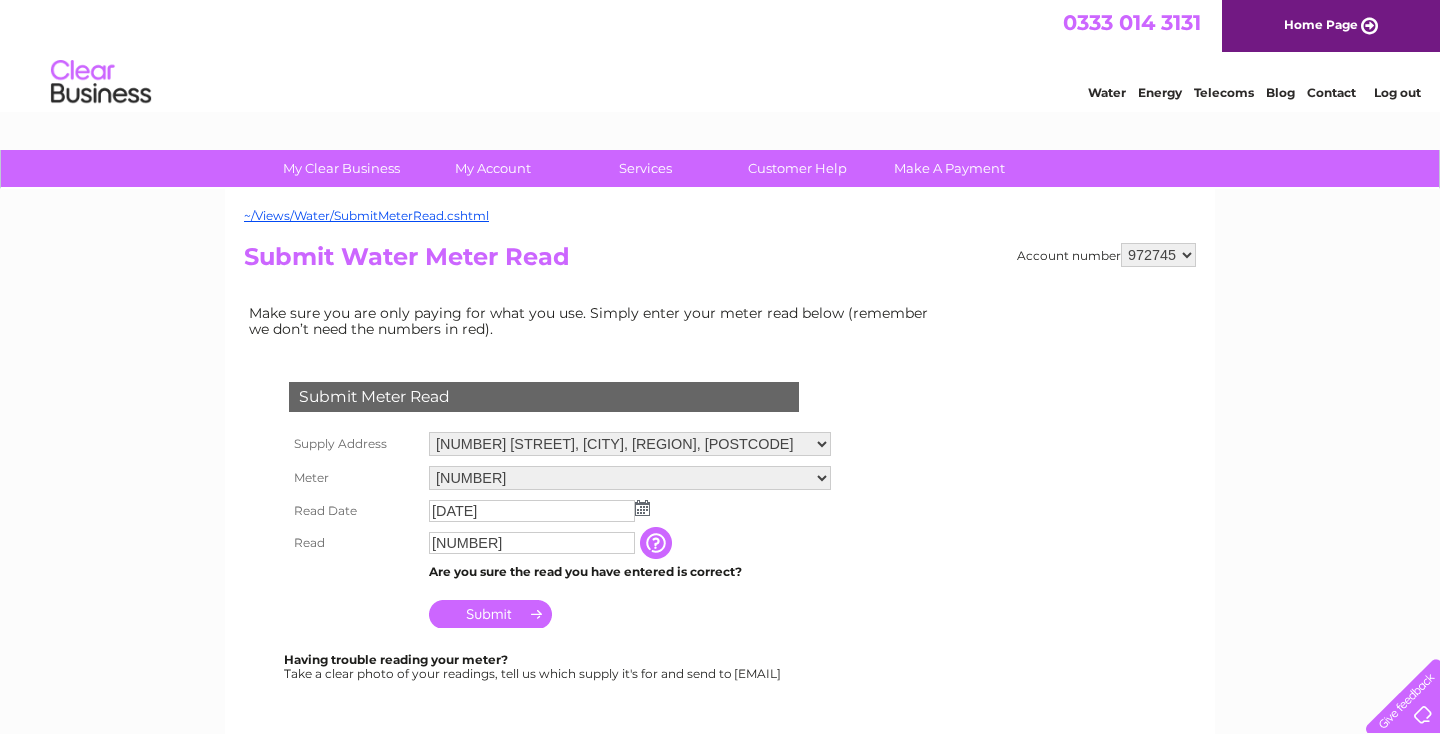 click on "Submit" at bounding box center (490, 614) 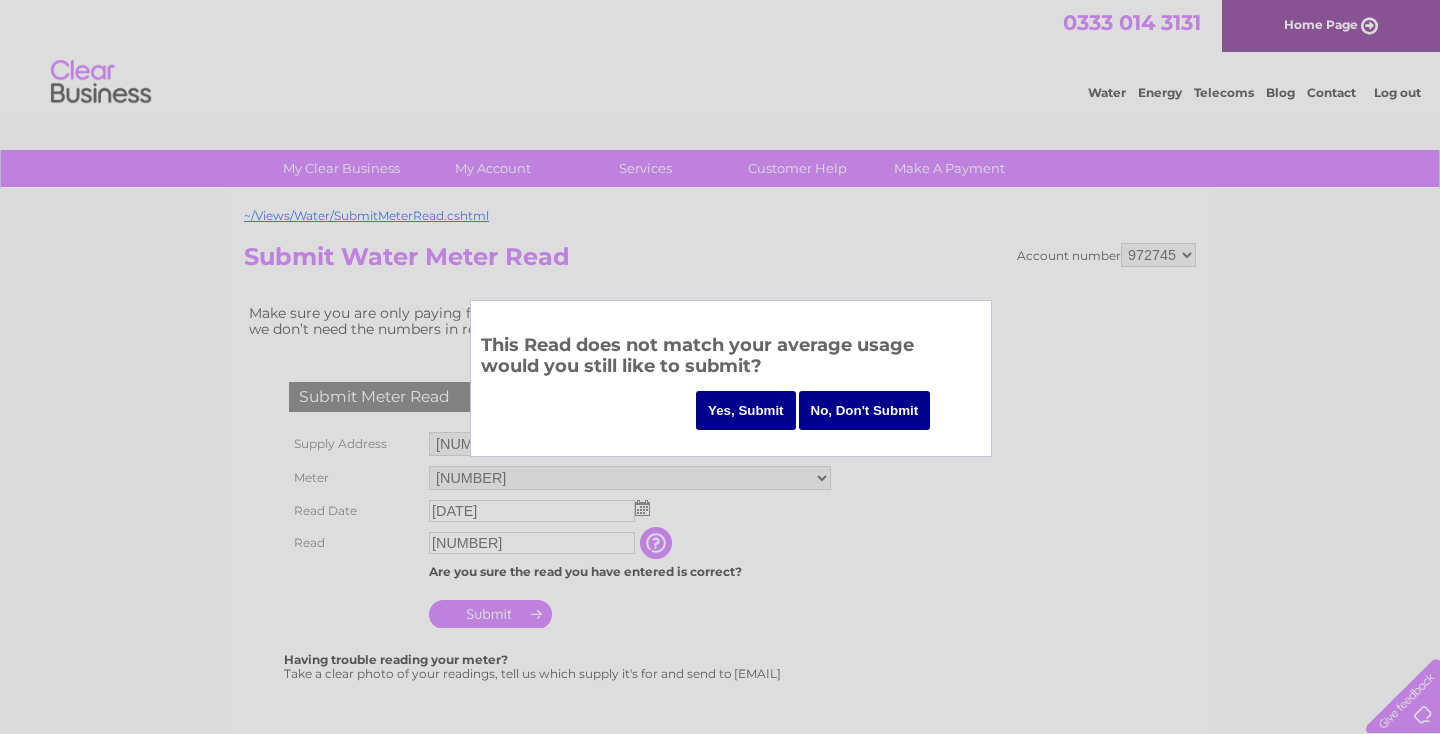 click on "Yes, Submit" at bounding box center [746, 410] 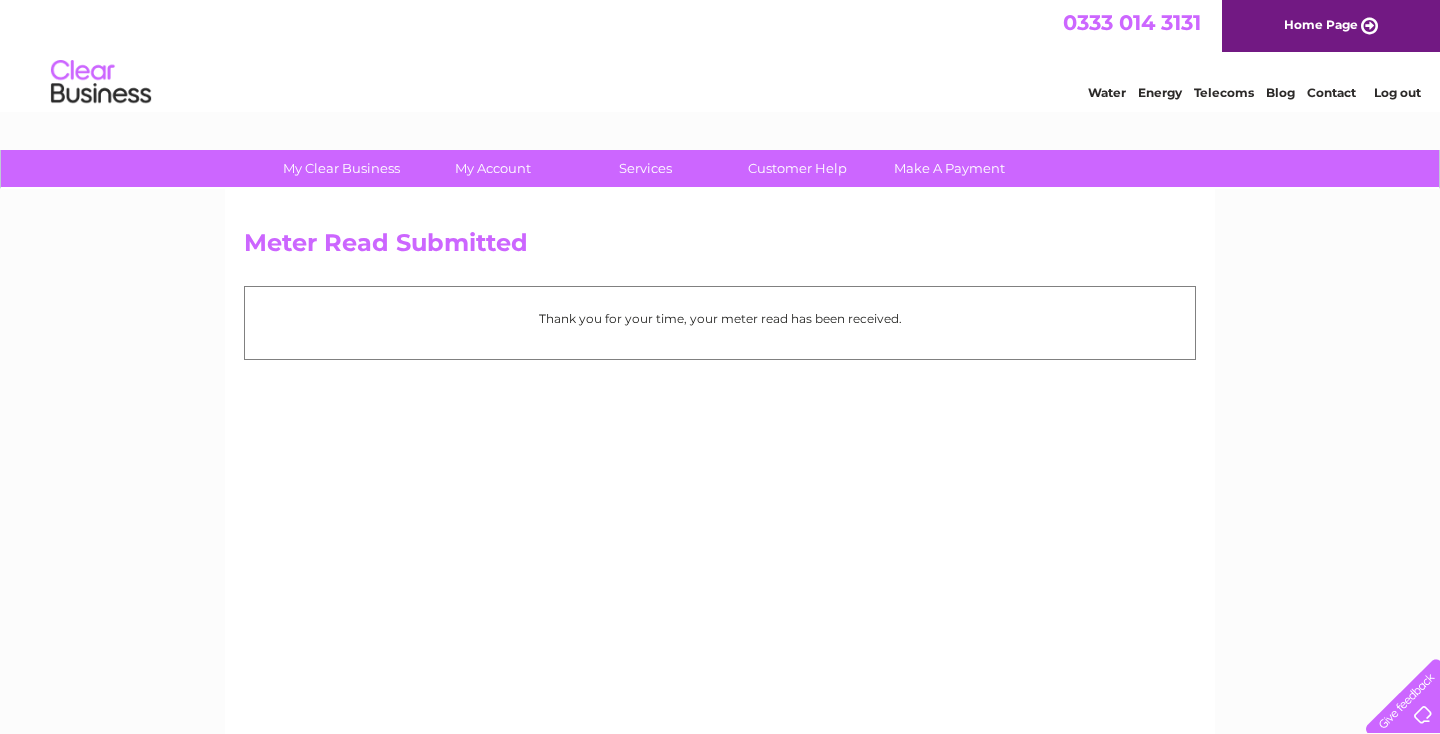 scroll, scrollTop: 0, scrollLeft: 0, axis: both 